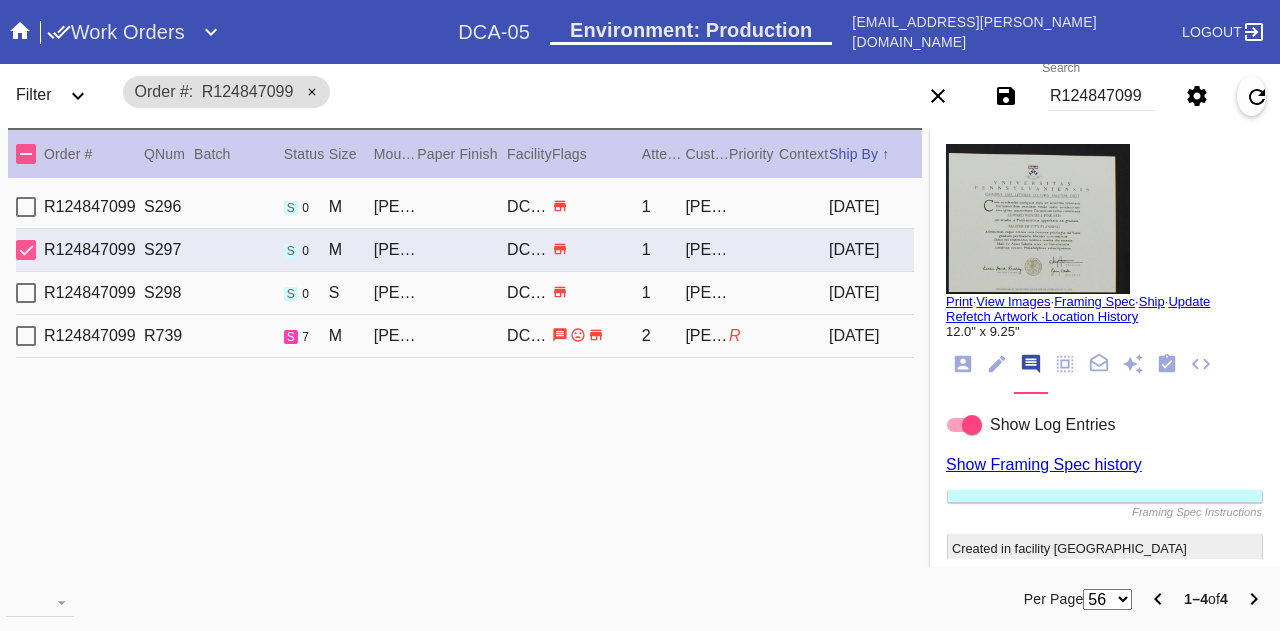 scroll, scrollTop: 0, scrollLeft: 0, axis: both 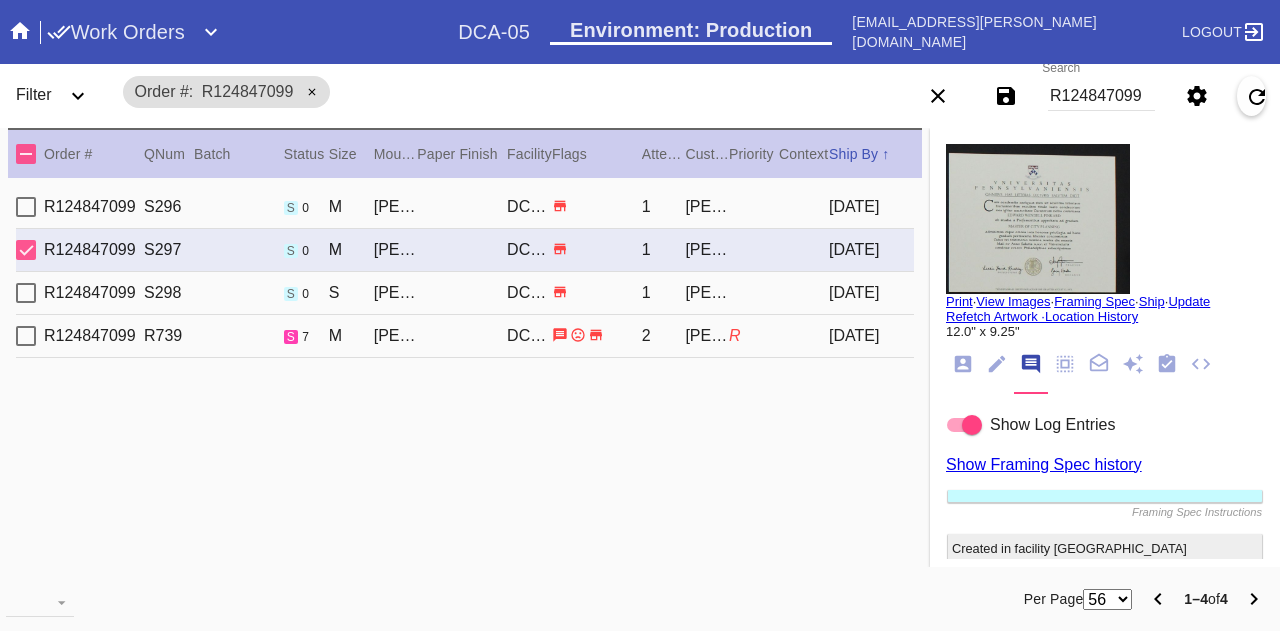 click on "R124847099" at bounding box center [1101, 96] 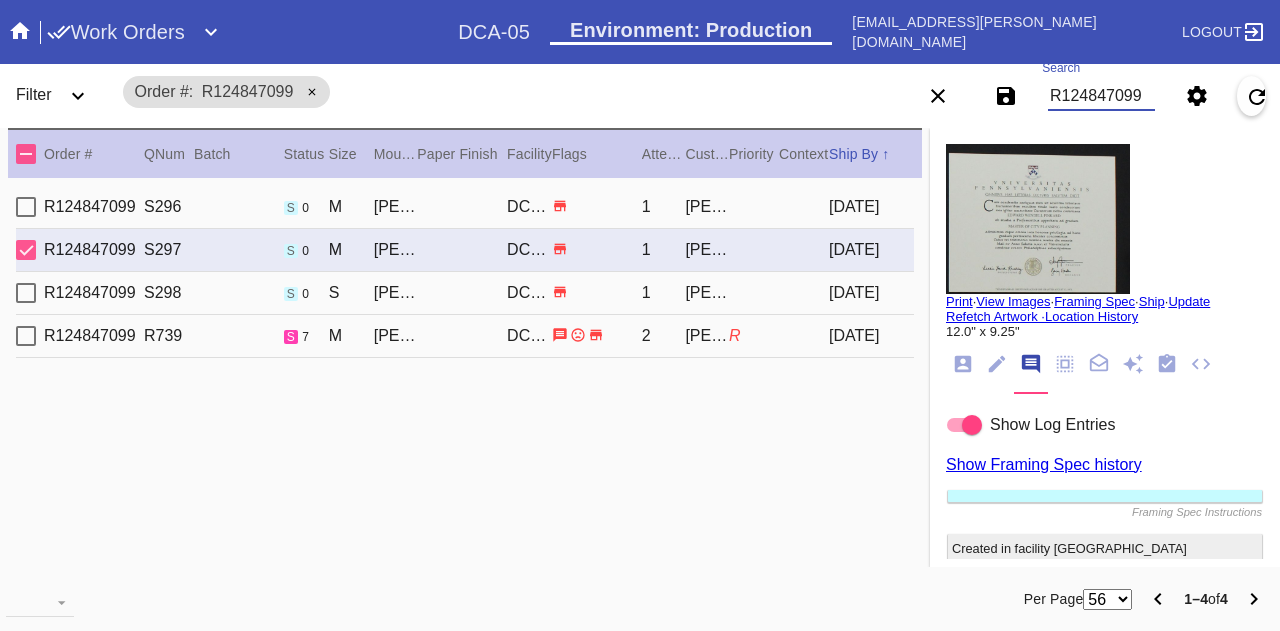 click on "R124847099" at bounding box center [1101, 96] 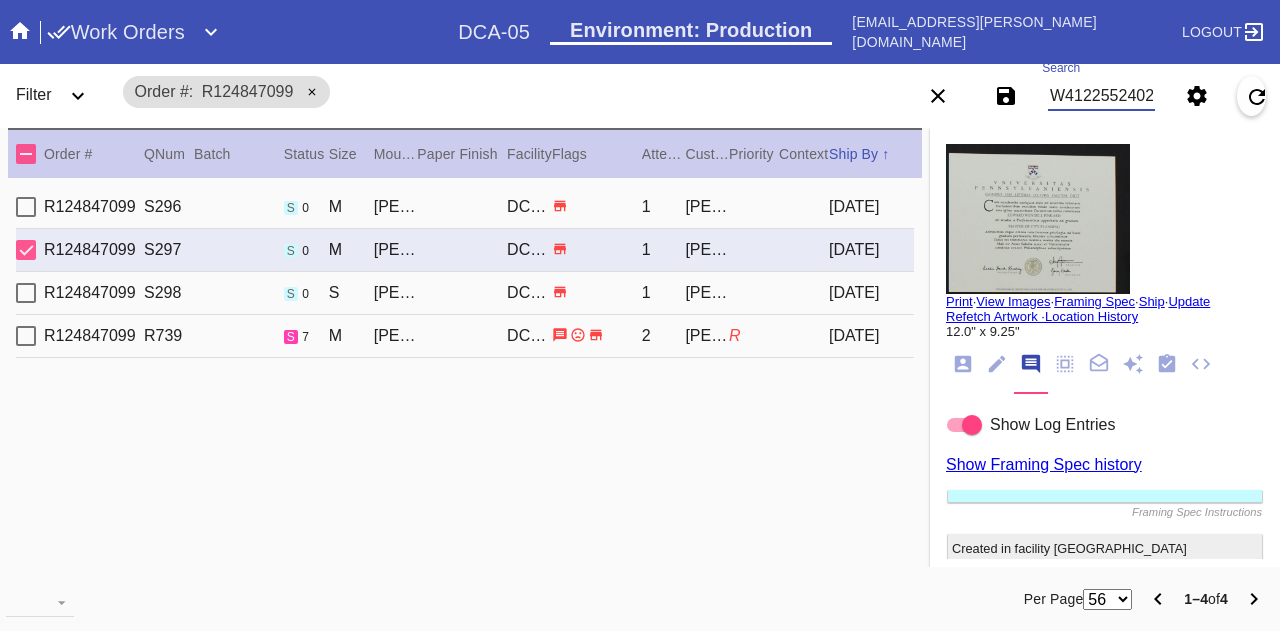 scroll, scrollTop: 0, scrollLeft: 45, axis: horizontal 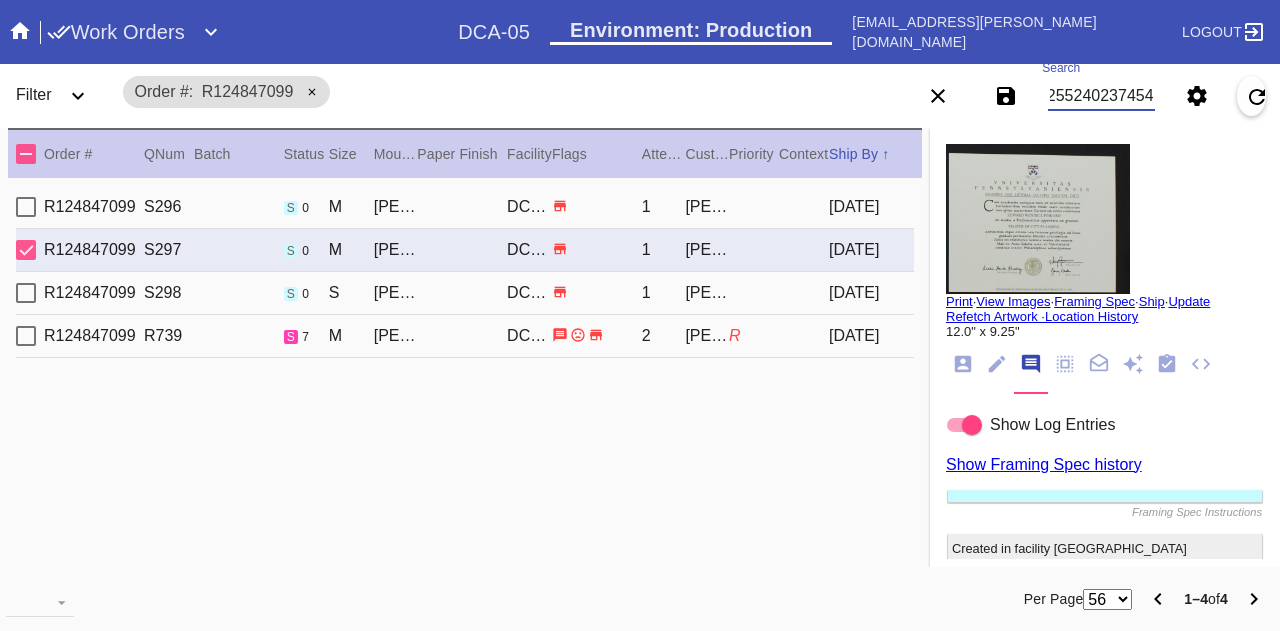type on "W412255240237454" 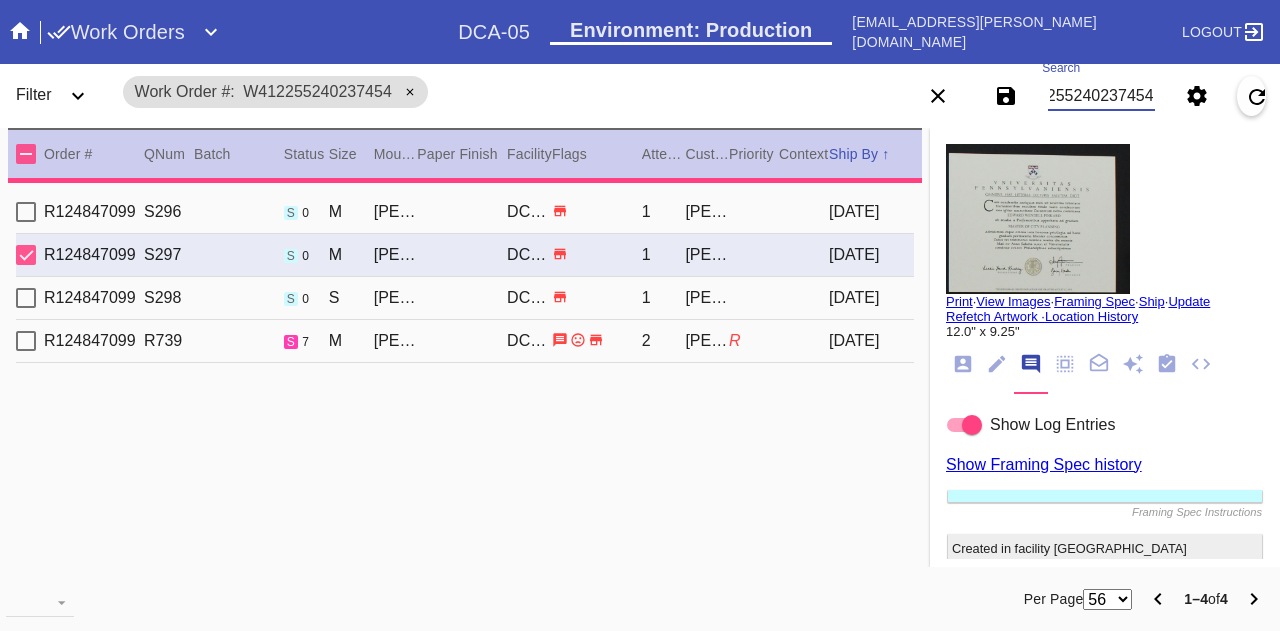 type on "2.0" 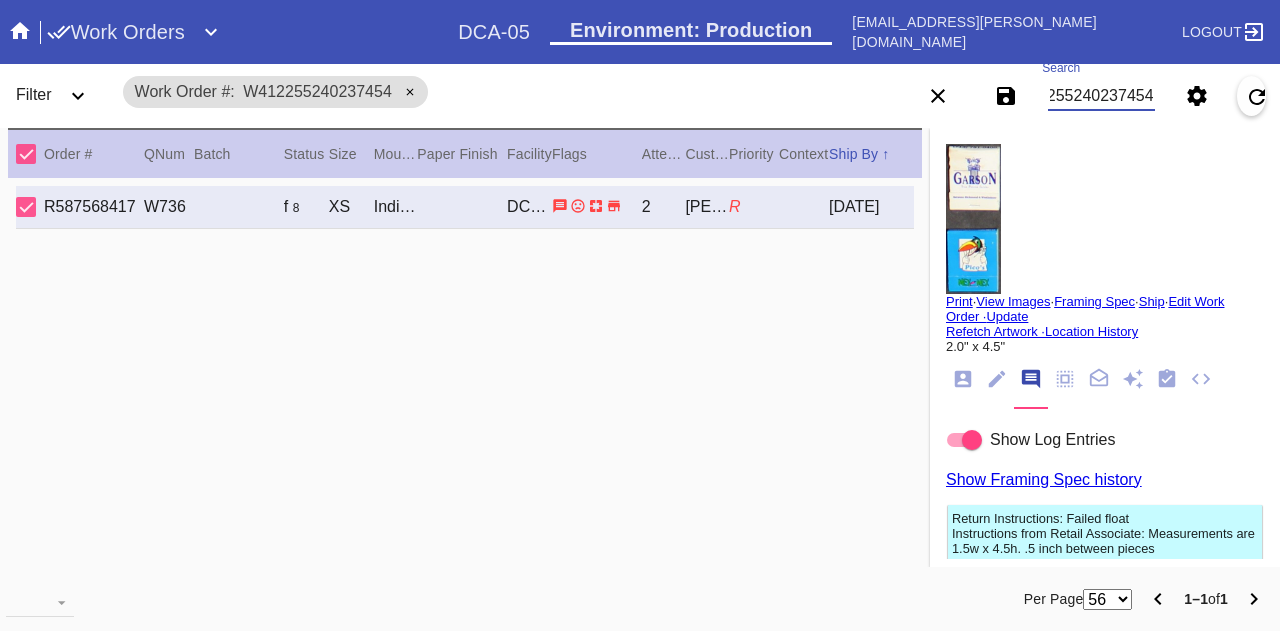 scroll, scrollTop: 0, scrollLeft: 0, axis: both 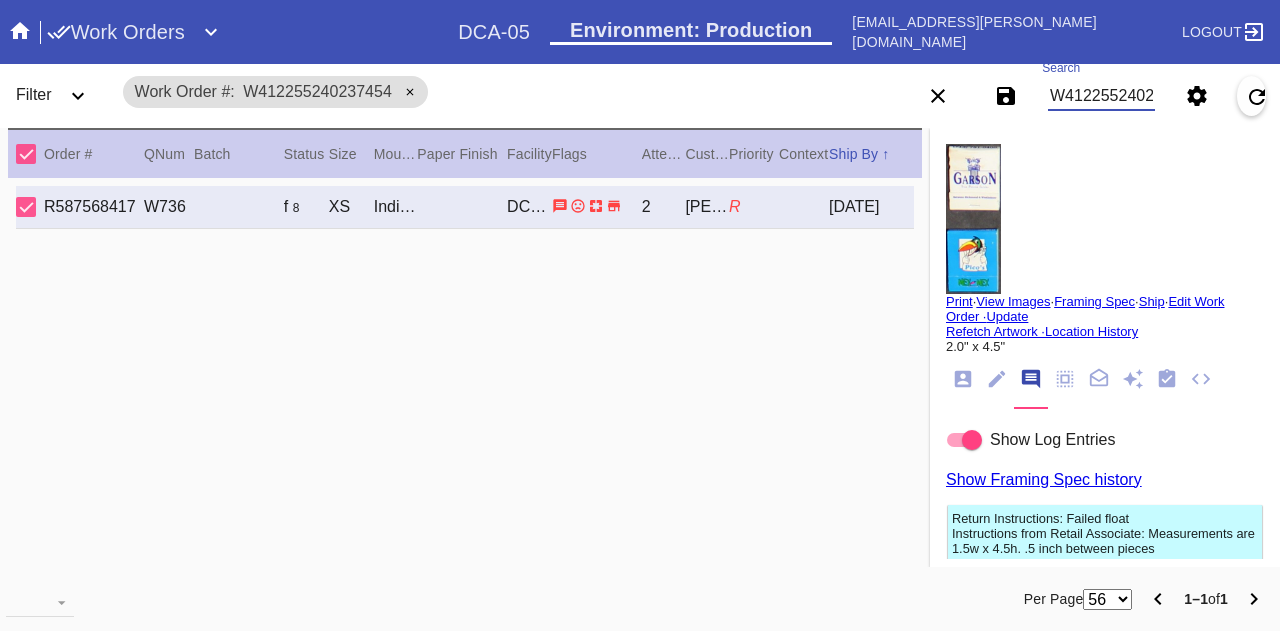 click 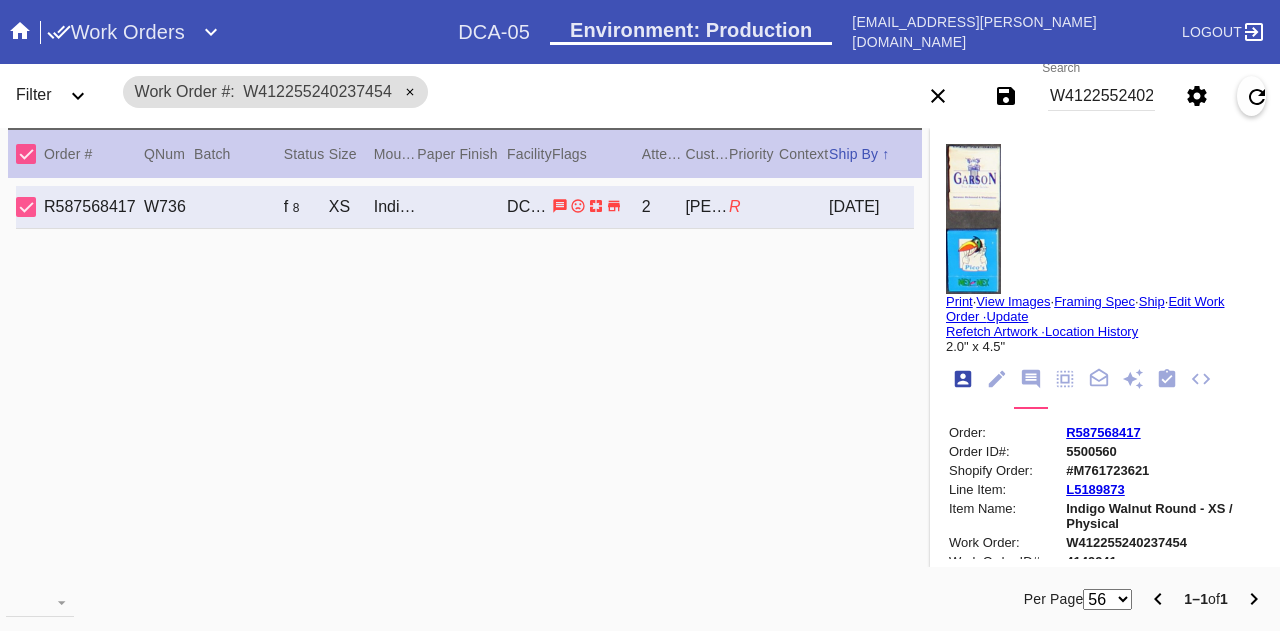 scroll, scrollTop: 24, scrollLeft: 0, axis: vertical 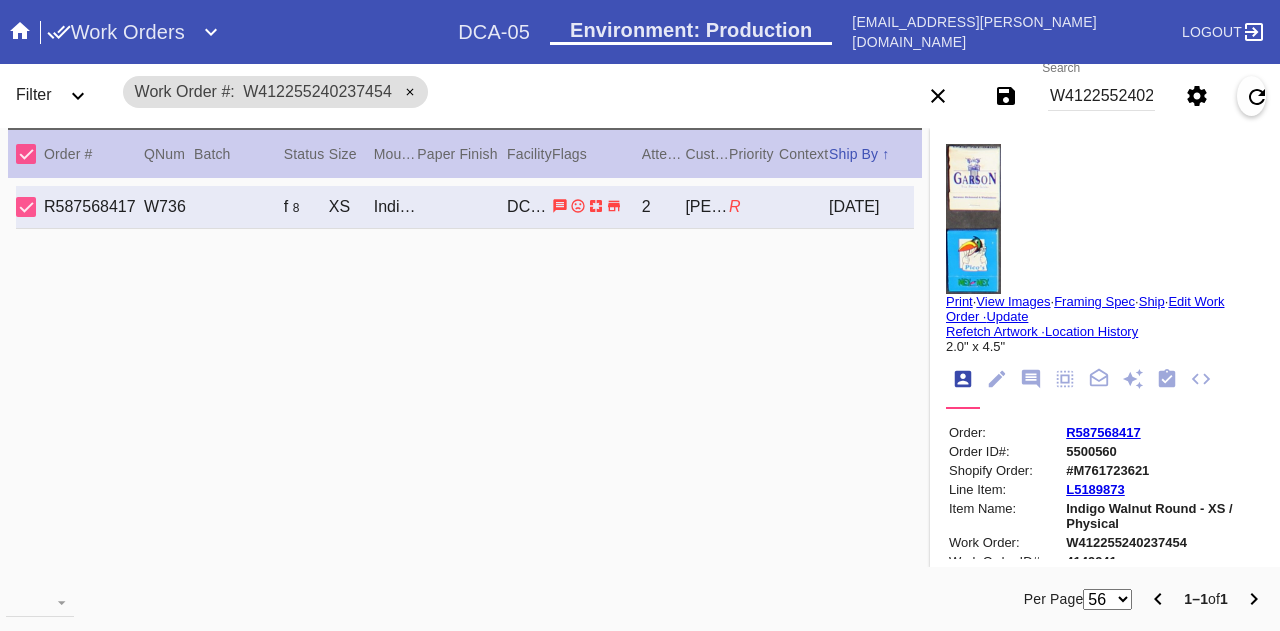 click on "R587568417" at bounding box center (1163, 432) 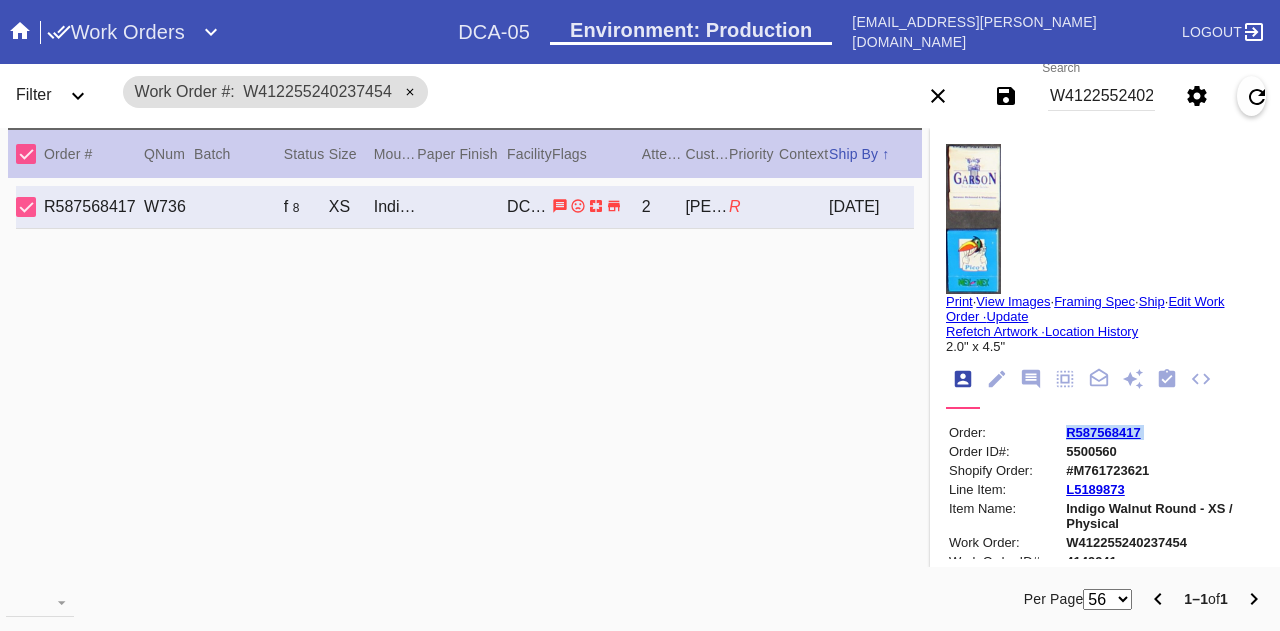 click on "R587568417" at bounding box center (1163, 432) 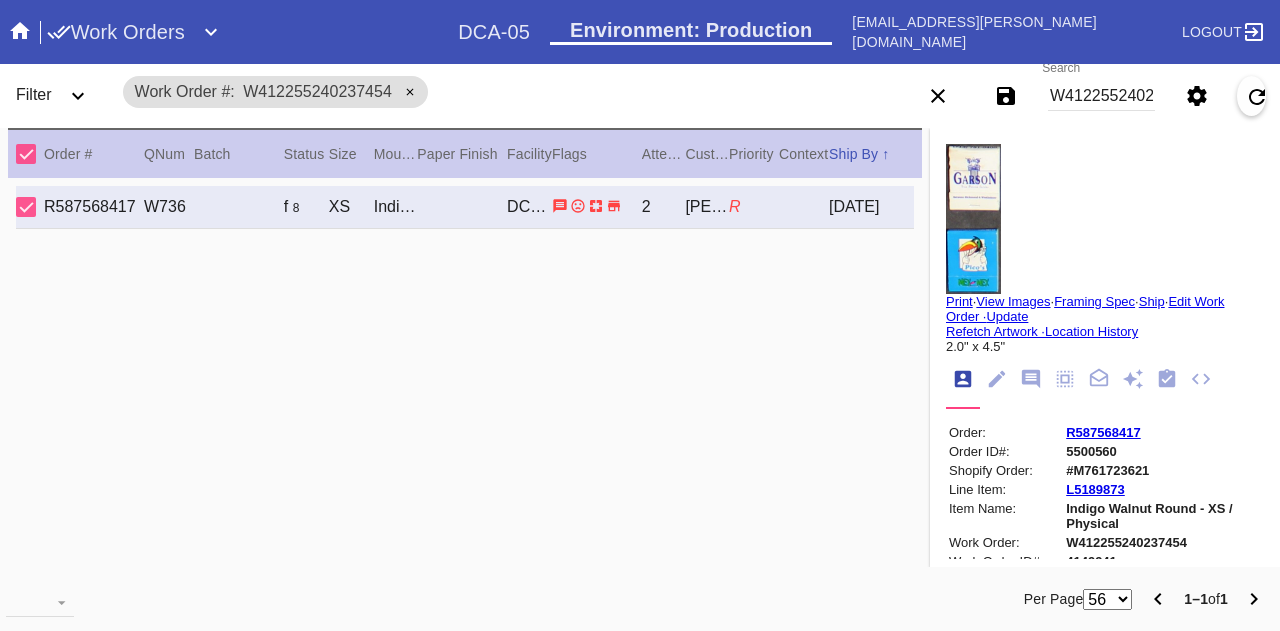 click on "W412255240237454" at bounding box center [1101, 96] 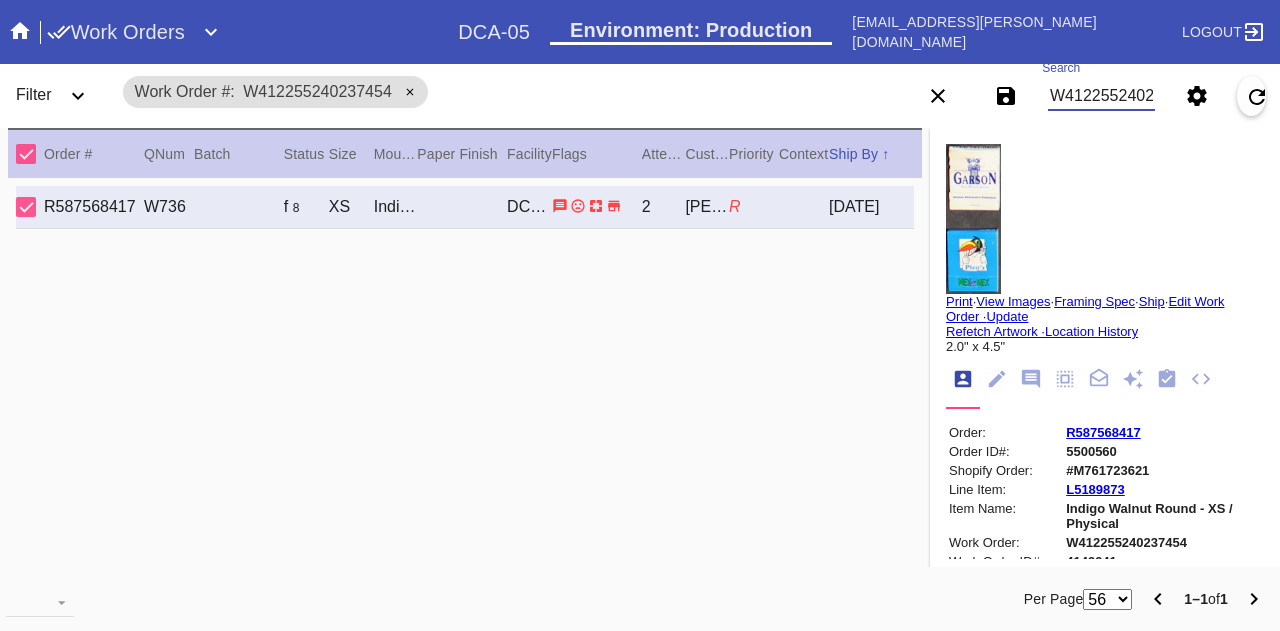 click on "W412255240237454" at bounding box center (1101, 96) 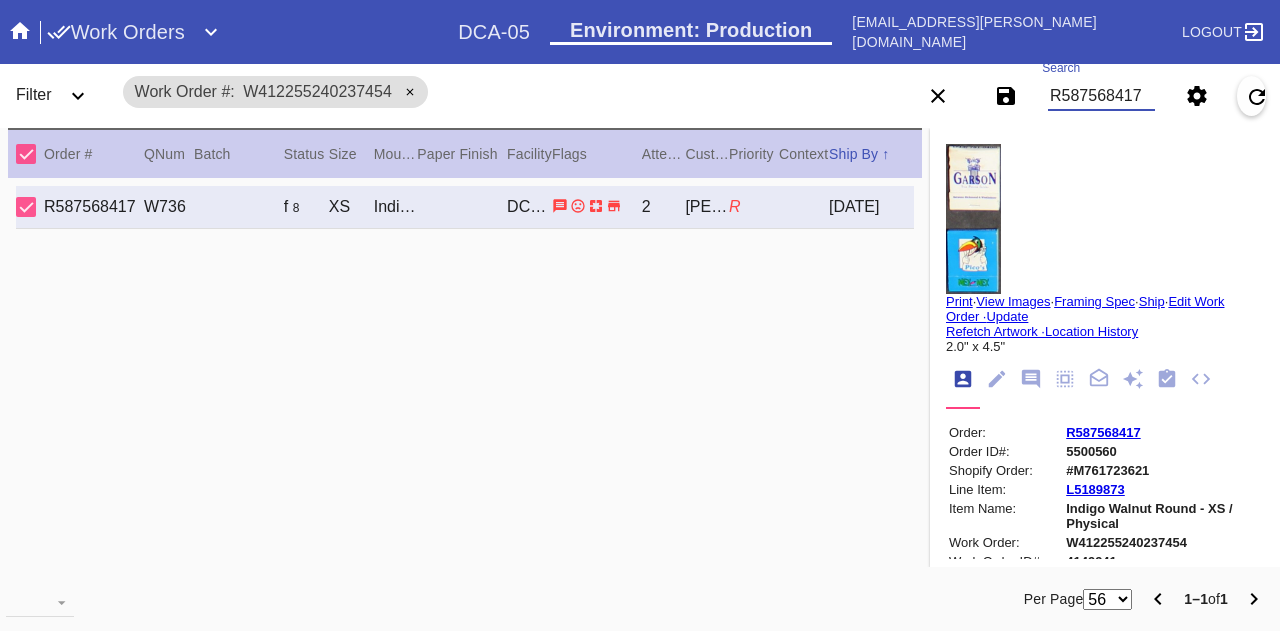 type on "R587568417" 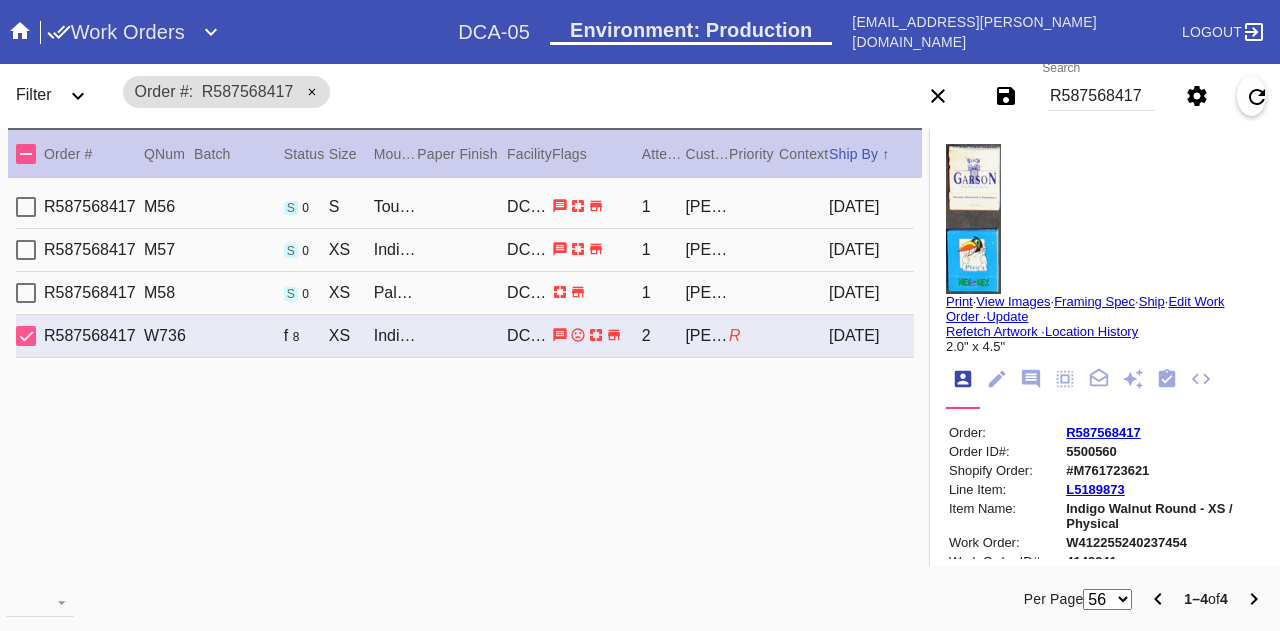 click on "R587568417 M58 s   0 XS Palma / No Mat DCA-05 1 [PERSON_NAME]
[DATE]" at bounding box center (465, 293) 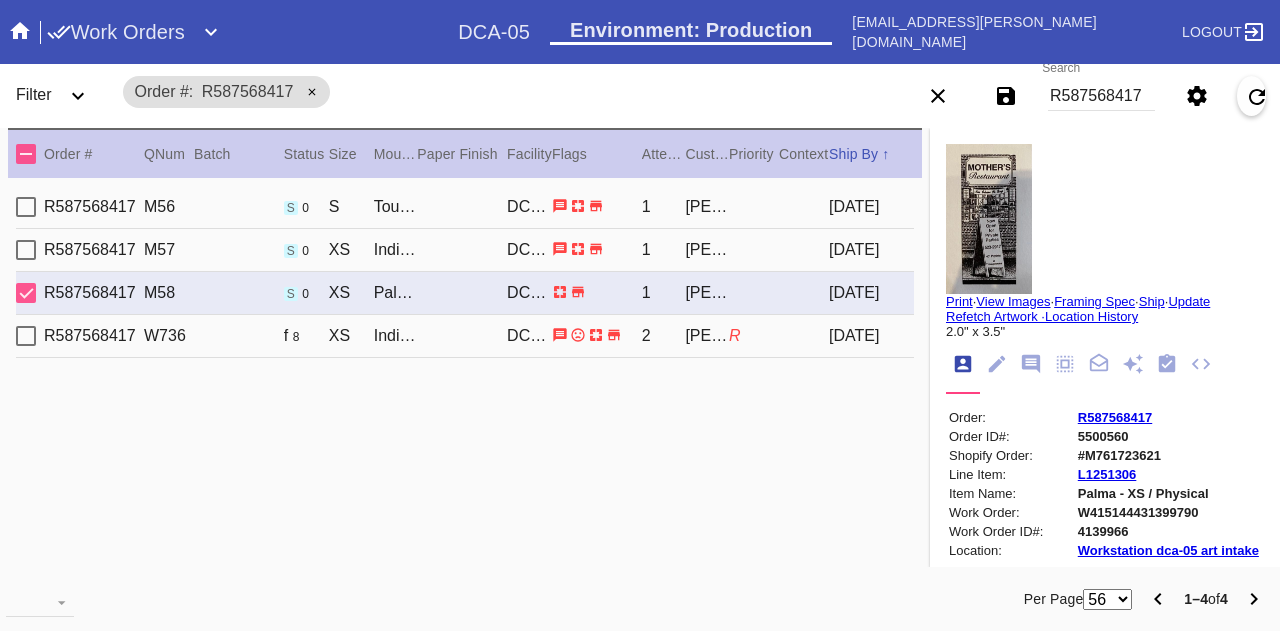 click on "R587568417 M57 s   0 XS Indigo Walnut Round / White DCA-05 1 [PERSON_NAME]
[DATE]" at bounding box center [465, 250] 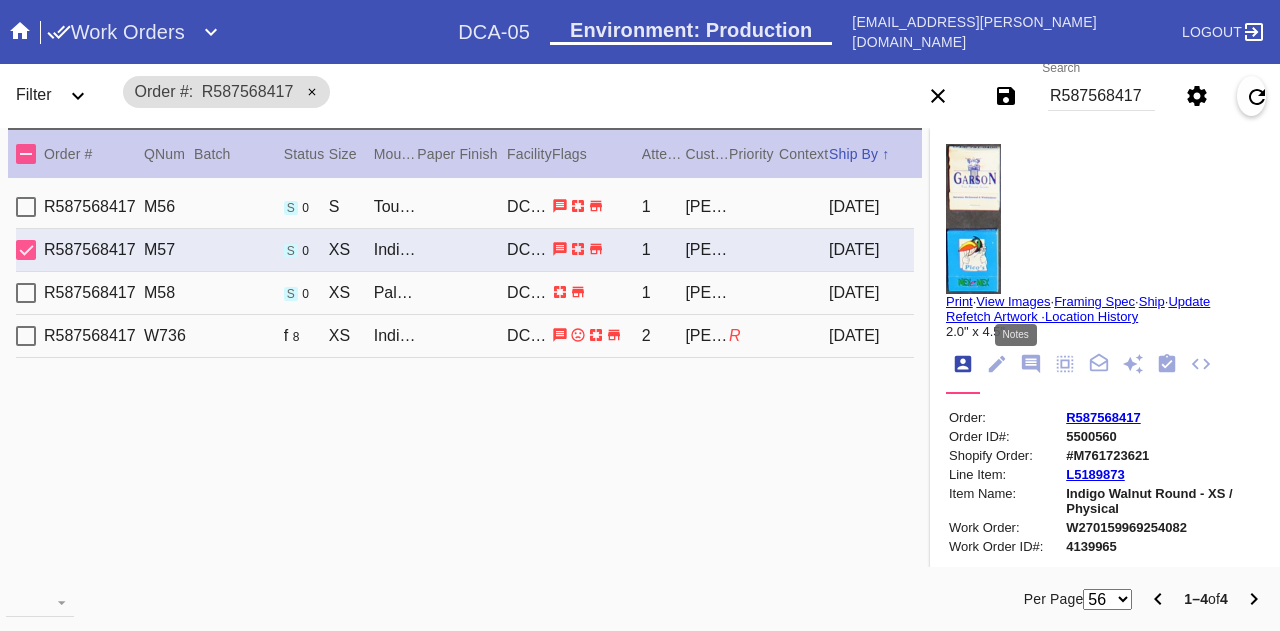 click 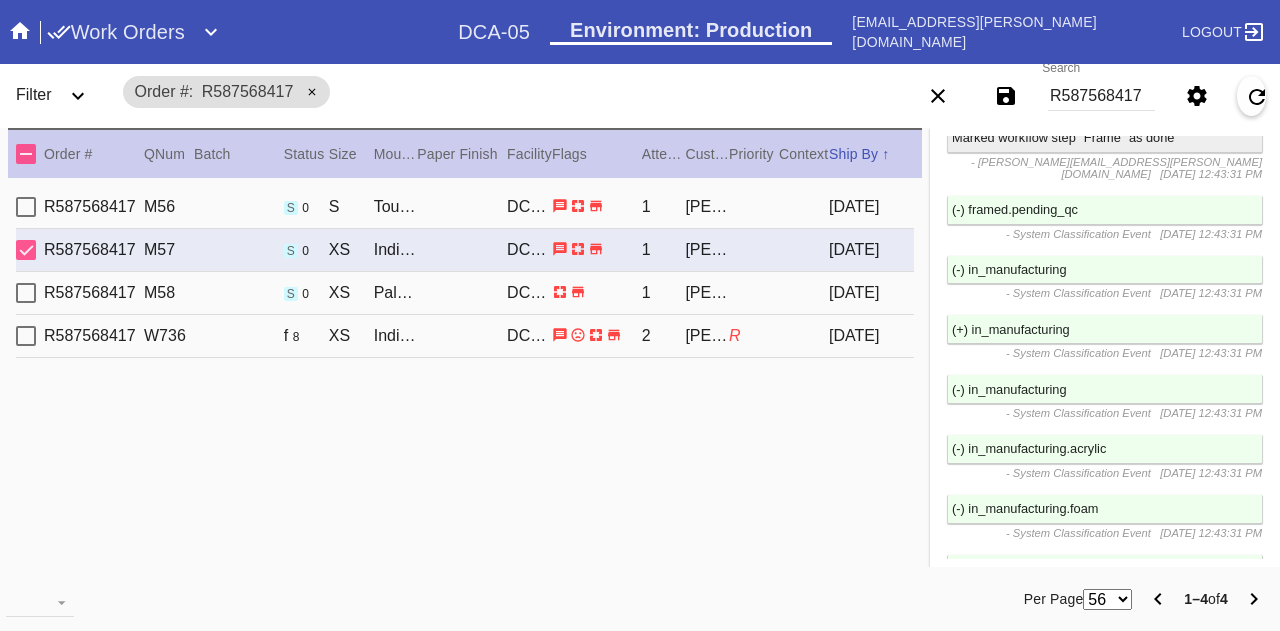 scroll, scrollTop: 5023, scrollLeft: 0, axis: vertical 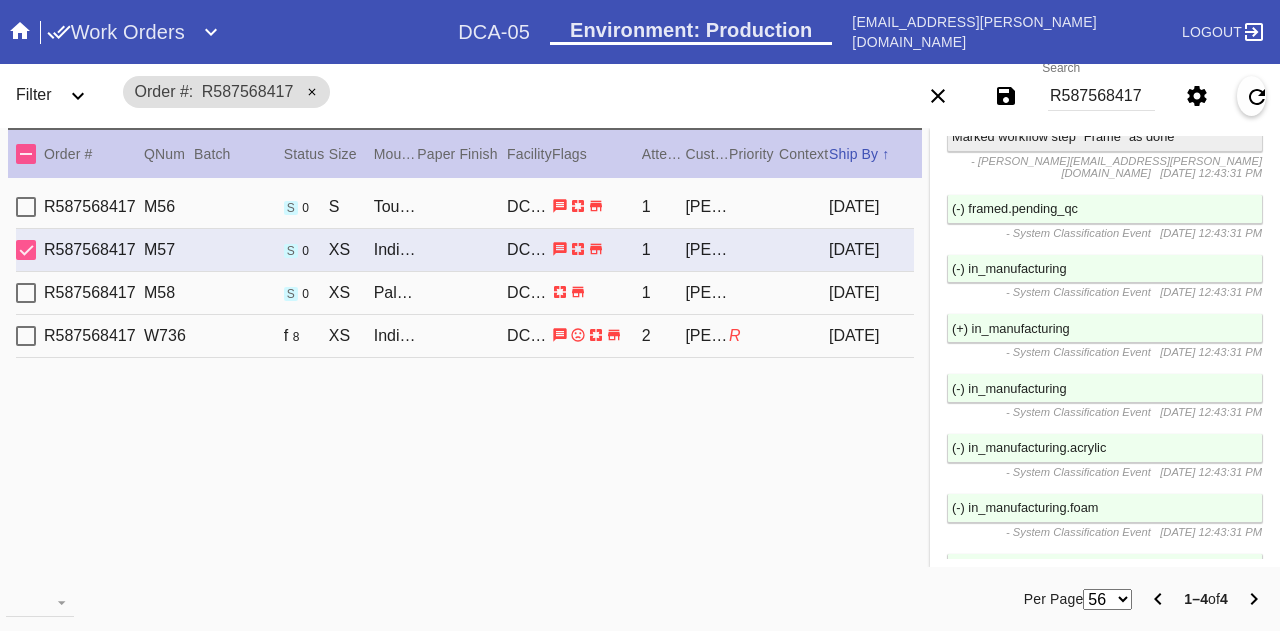 click on "State changed from "started" to "approved"
- [PERSON_NAME][EMAIL_ADDRESS][PERSON_NAME][DOMAIN_NAME]
[DATE] 12:43:32 PM" at bounding box center (1105, 645) 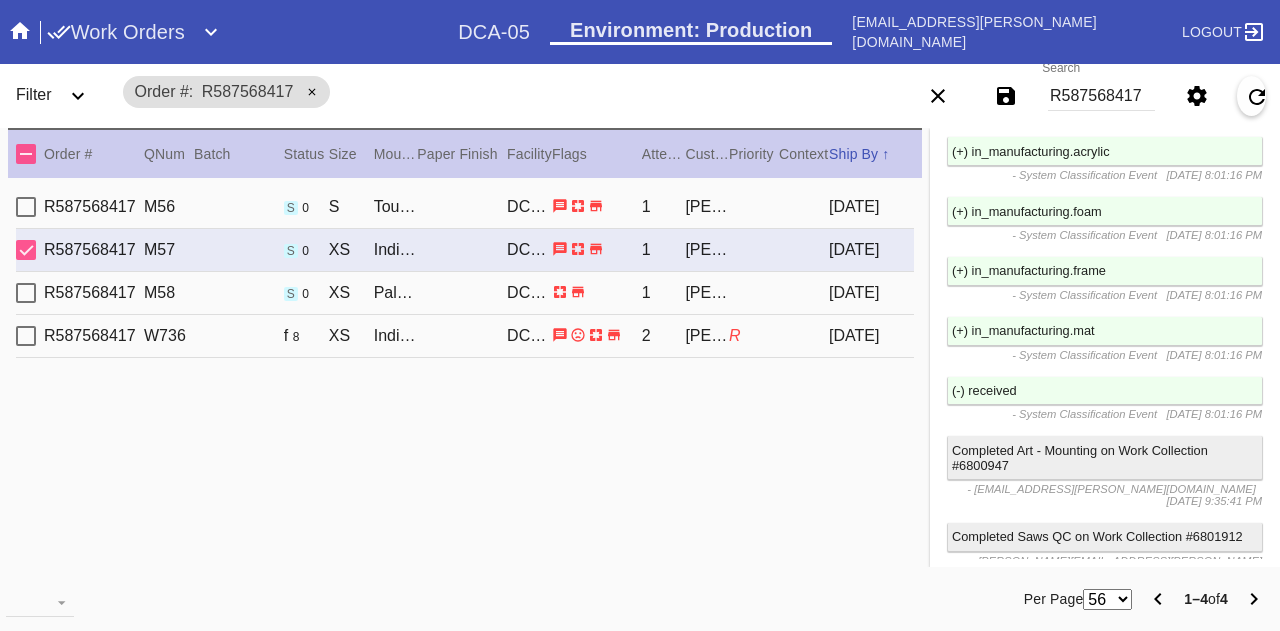 scroll, scrollTop: 2981, scrollLeft: 0, axis: vertical 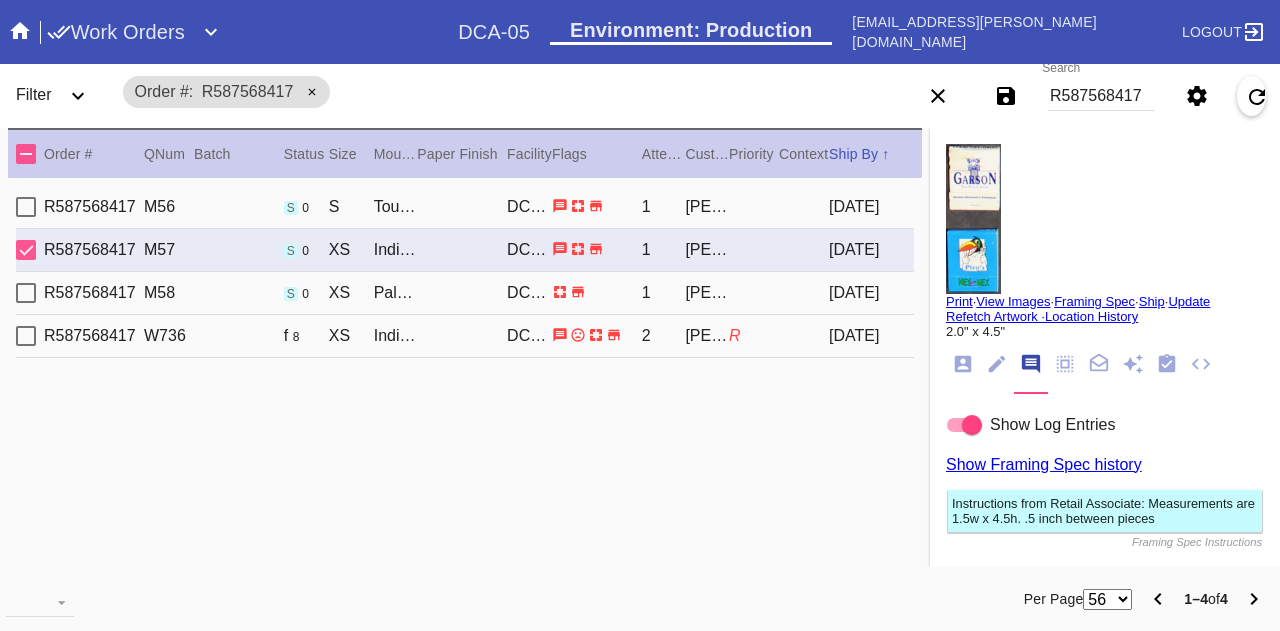 click 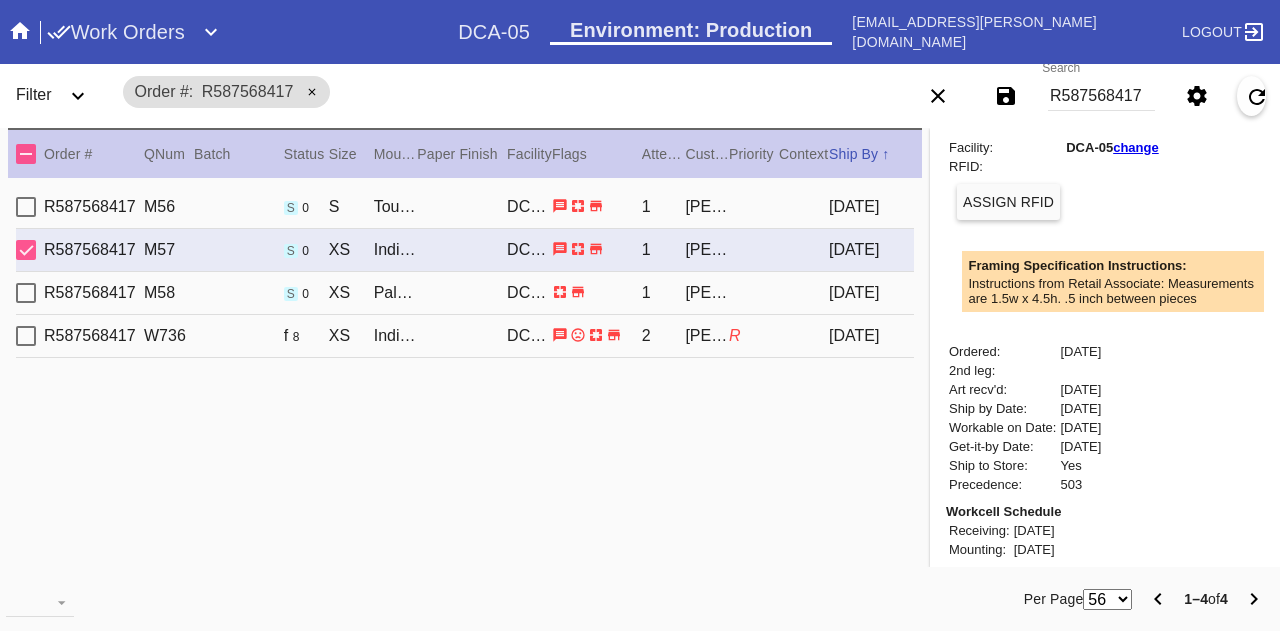 scroll, scrollTop: 510, scrollLeft: 0, axis: vertical 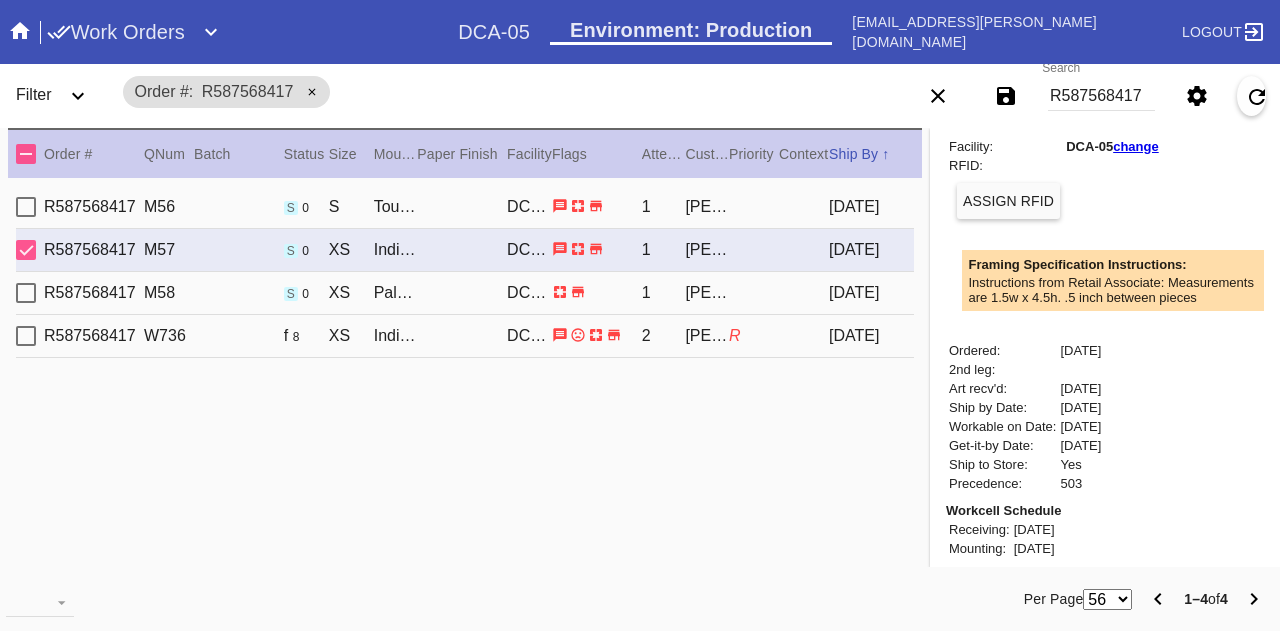 click on "R587568417 M58 s   0 XS Palma / No Mat DCA-05 1 [PERSON_NAME]
[DATE]" at bounding box center [465, 293] 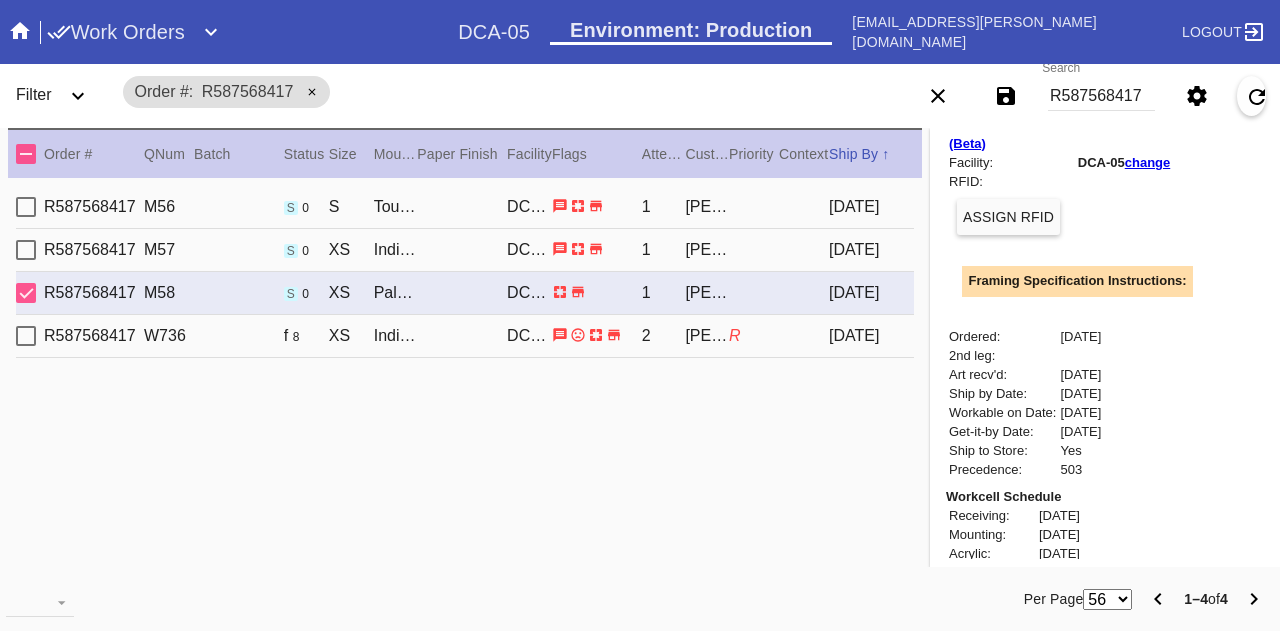 scroll, scrollTop: 0, scrollLeft: 0, axis: both 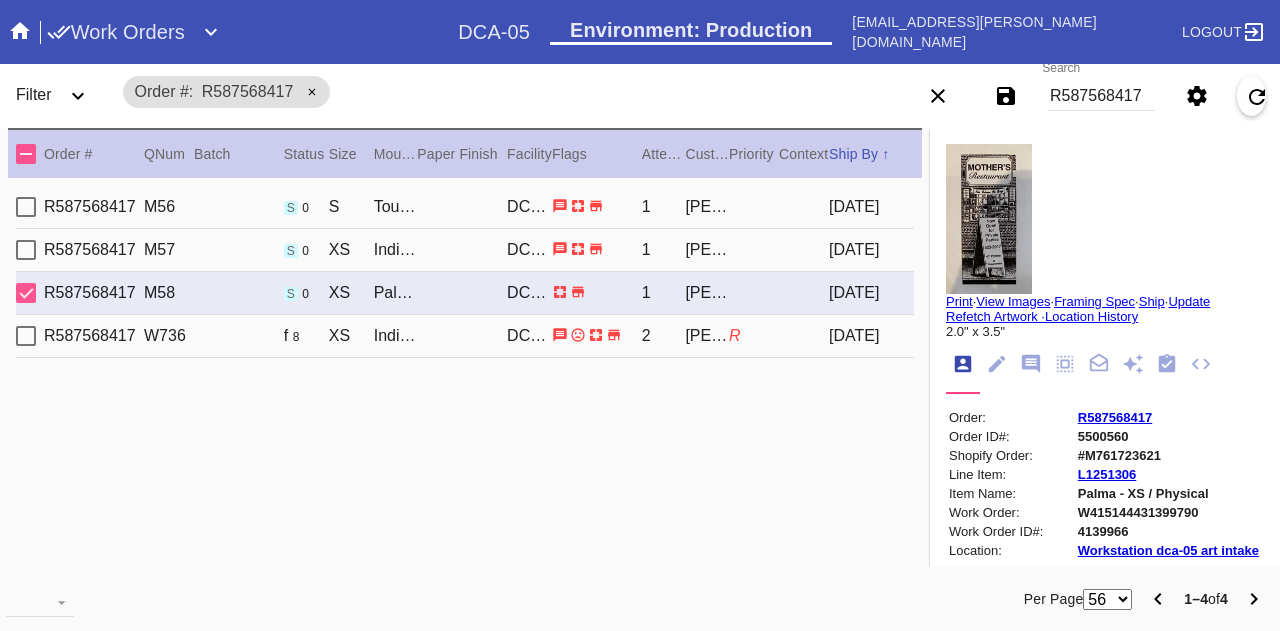 click on "R587568417 W736 f   8 XS Indigo Walnut Round / White DCA-05 2 [PERSON_NAME]
R
[DATE]" at bounding box center (465, 336) 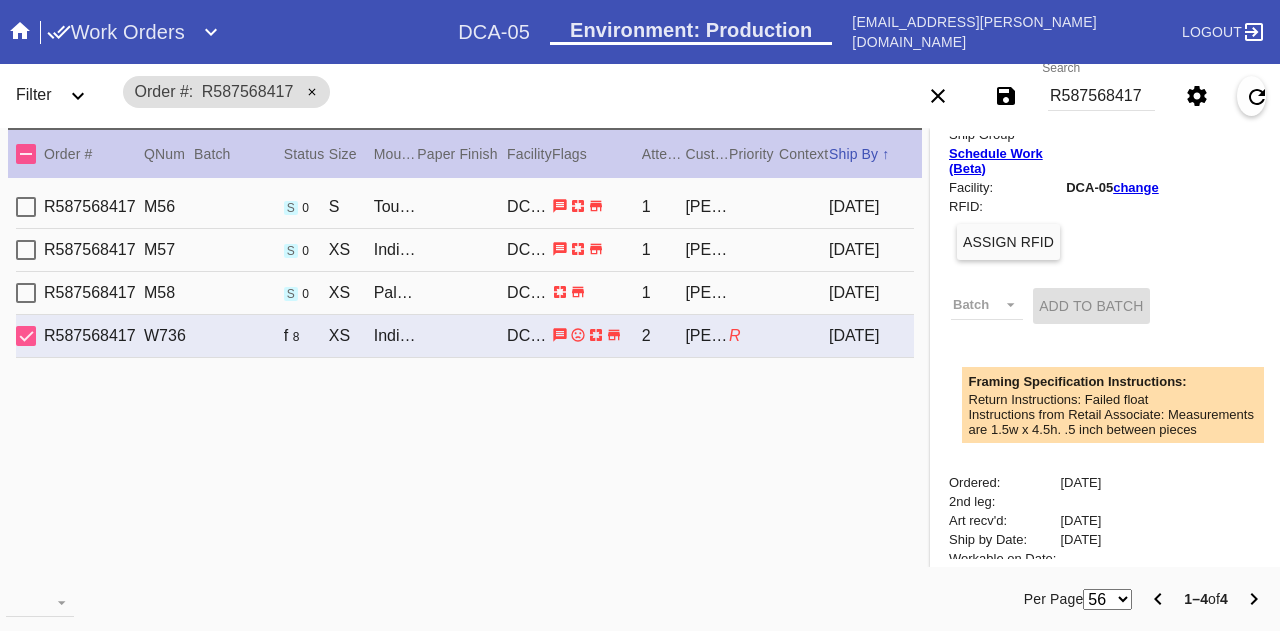 scroll, scrollTop: 485, scrollLeft: 0, axis: vertical 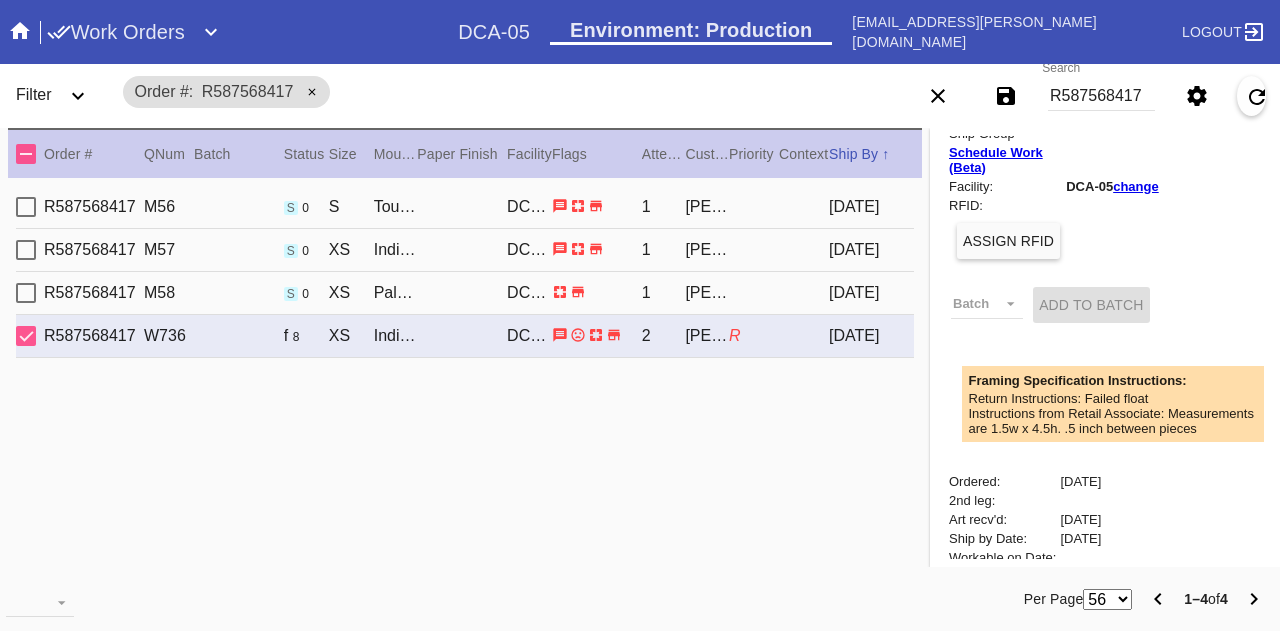 click on "Return Instructions: Failed float" at bounding box center [1121, 398] 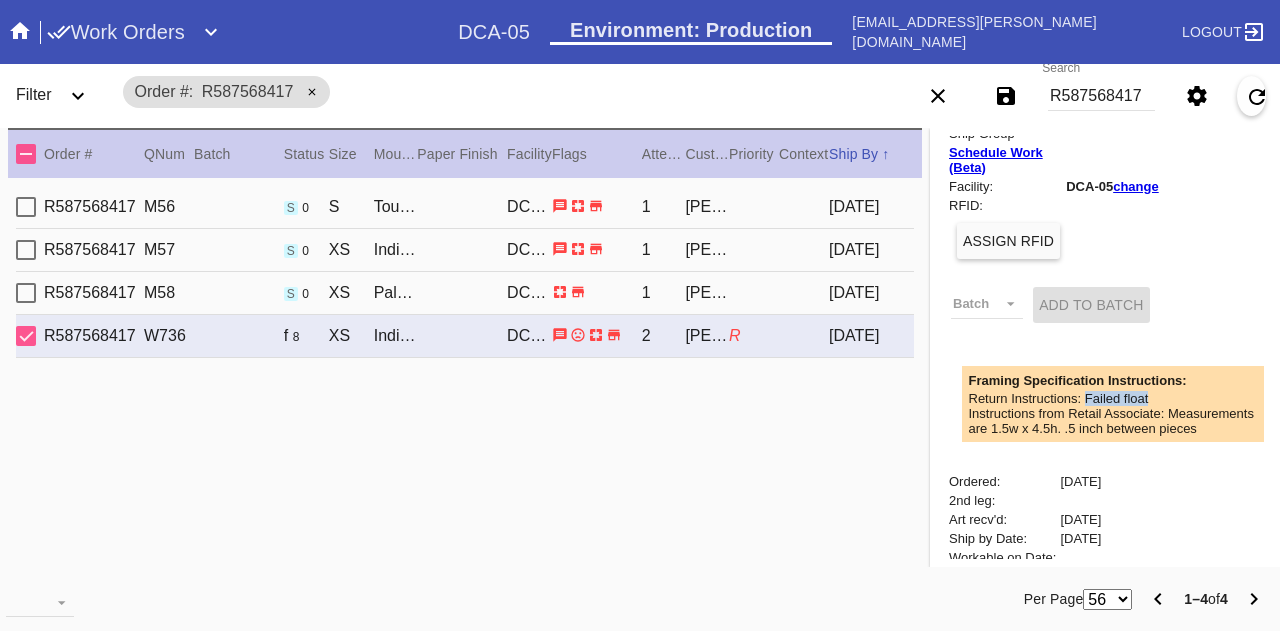drag, startPoint x: 1087, startPoint y: 421, endPoint x: 1120, endPoint y: 417, distance: 33.24154 